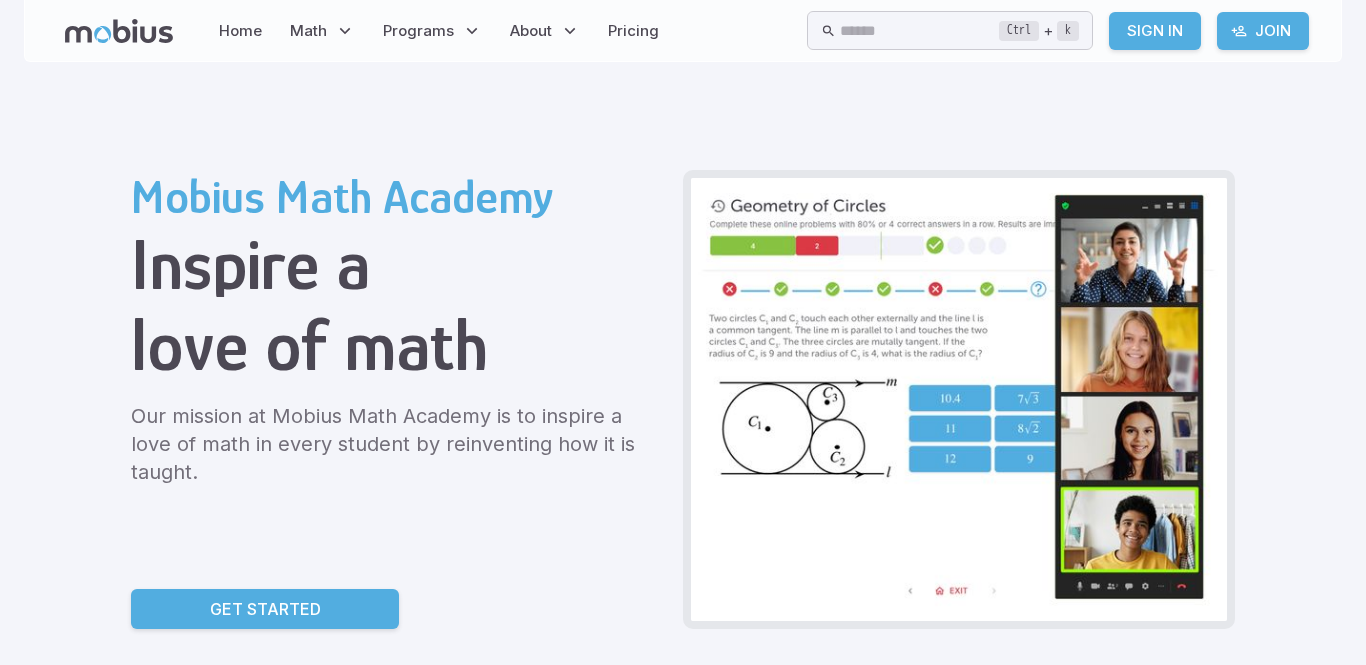 scroll, scrollTop: 0, scrollLeft: 0, axis: both 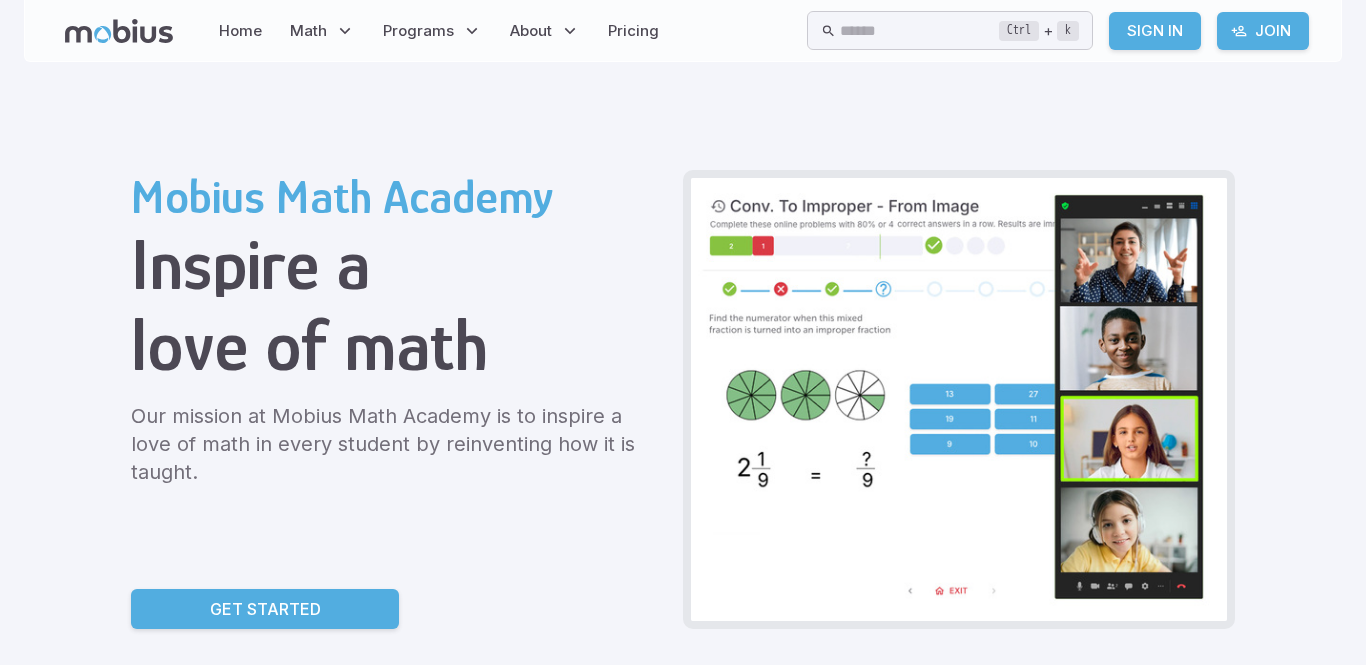 click on "Sign In" at bounding box center [1155, 31] 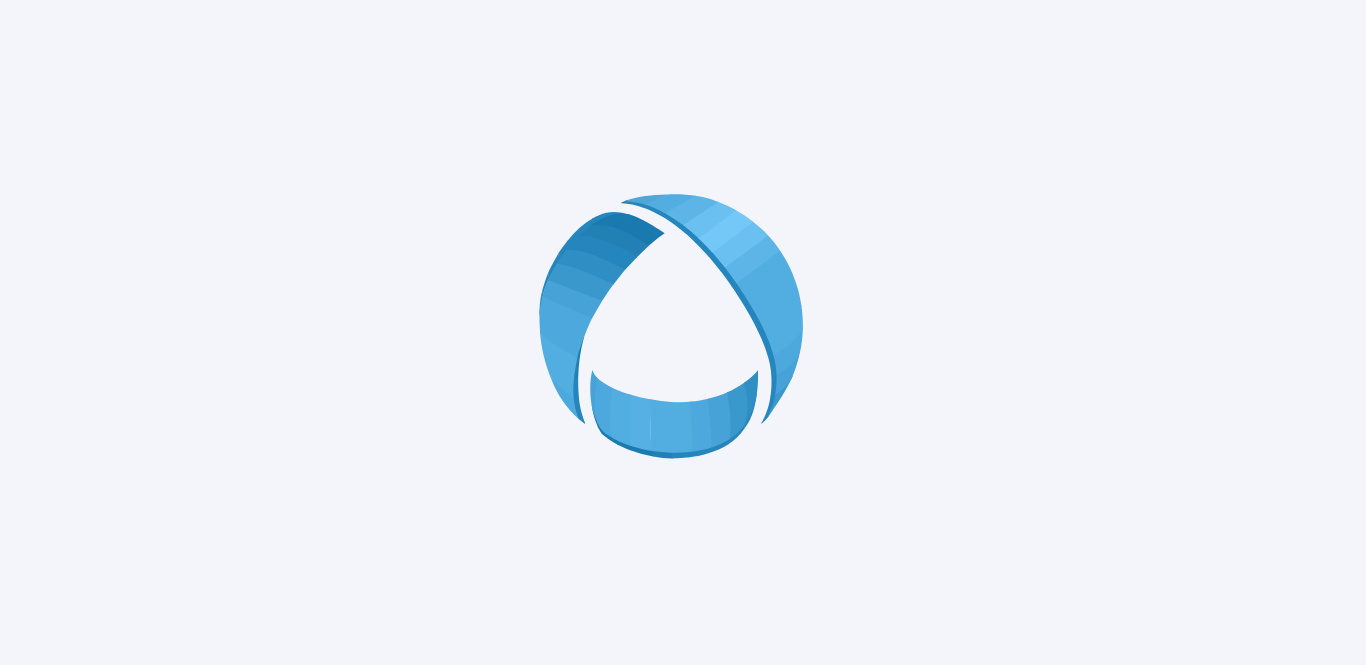 scroll, scrollTop: 0, scrollLeft: 0, axis: both 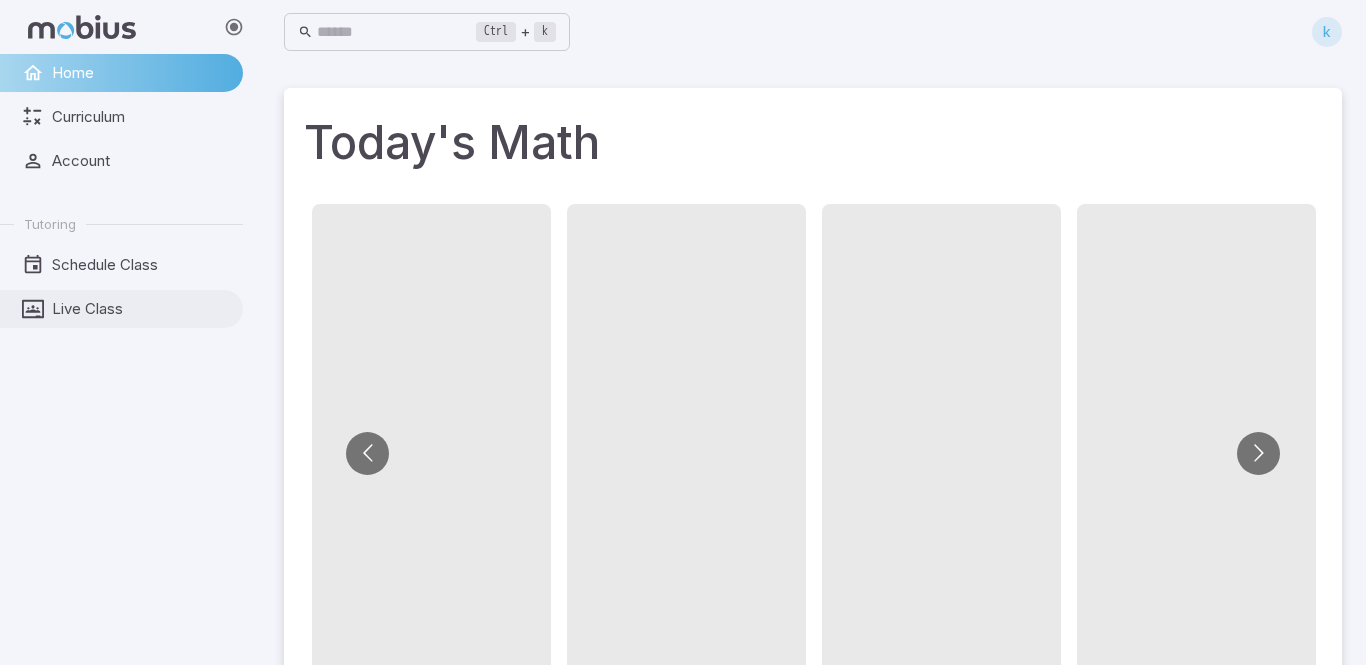 click on "Live Class" at bounding box center (140, 309) 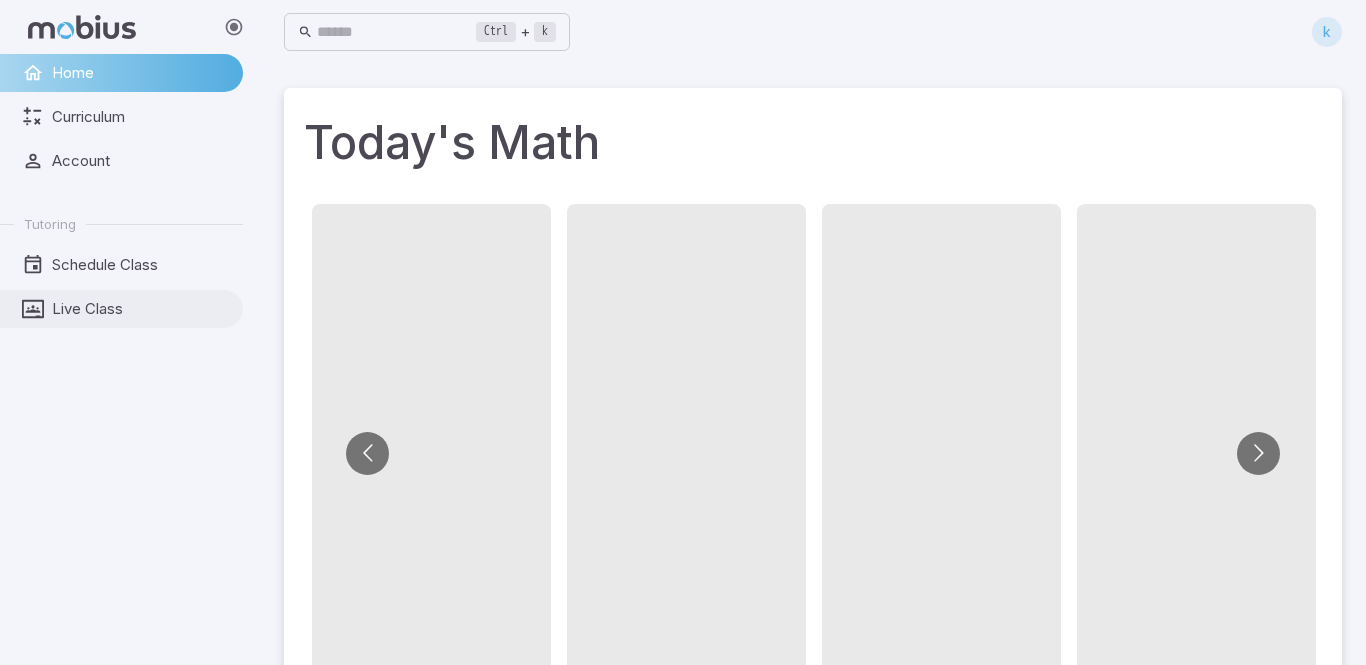 click on "Live Class" at bounding box center [140, 309] 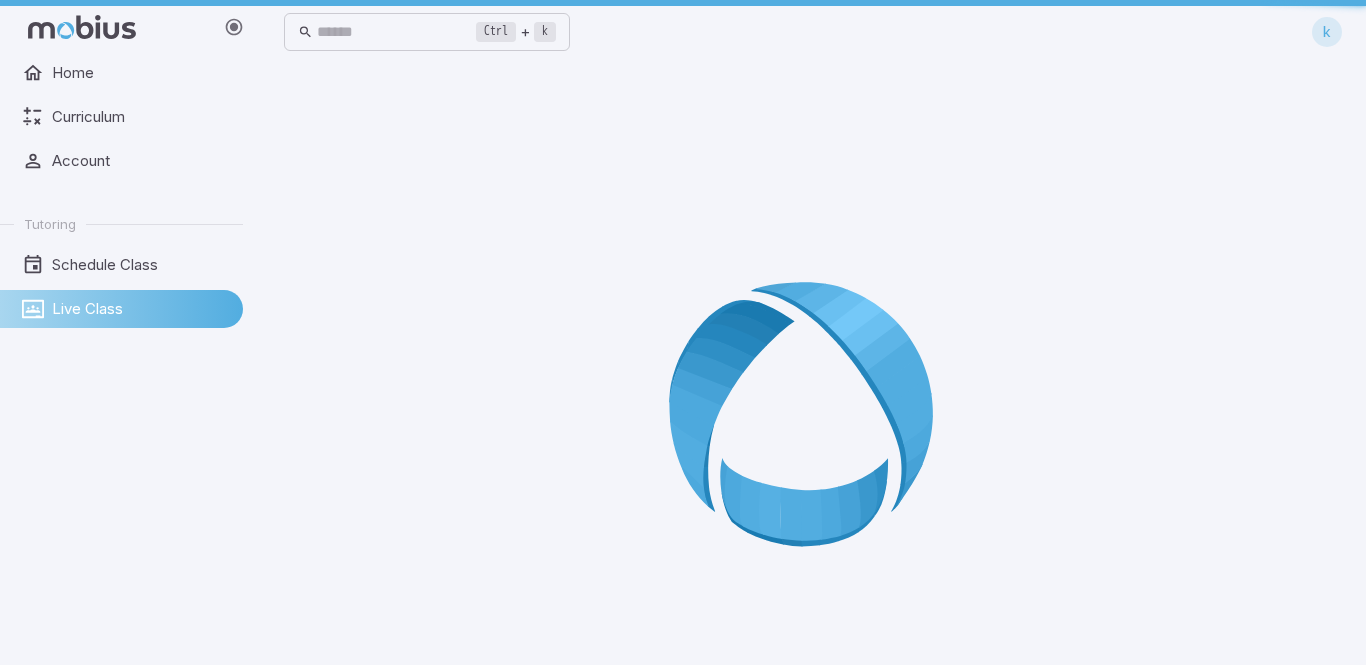 scroll, scrollTop: 112, scrollLeft: 0, axis: vertical 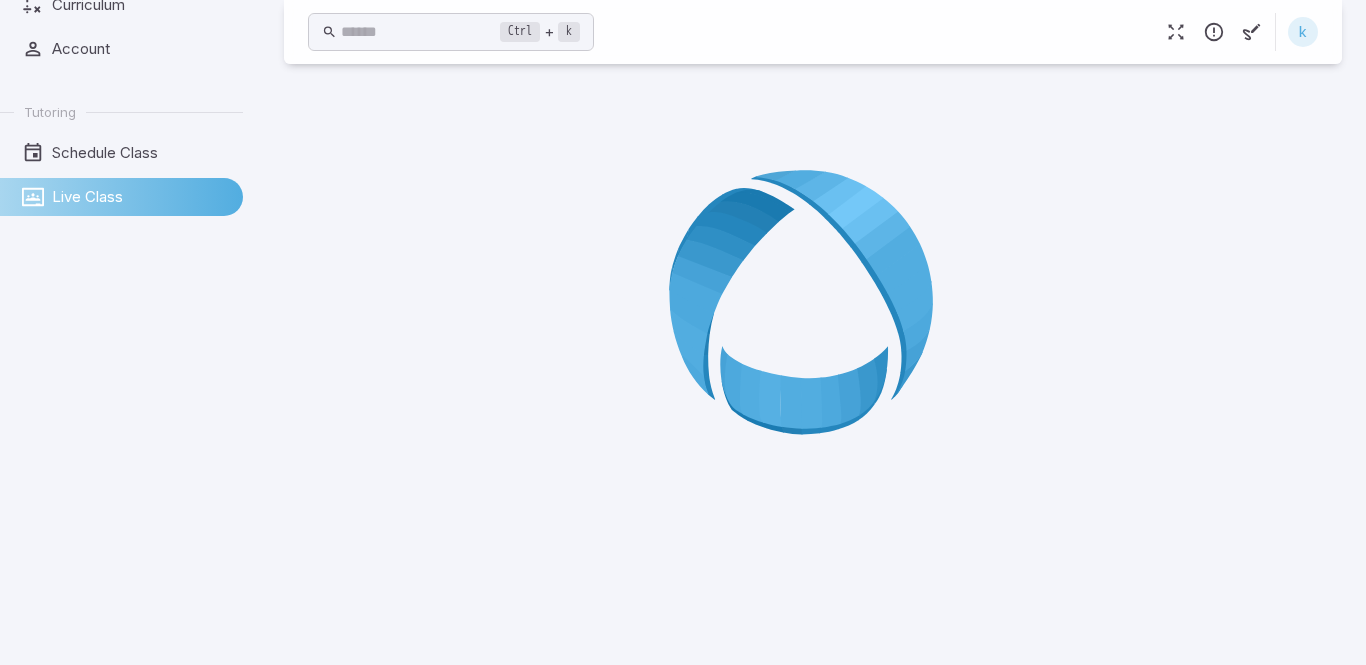 click at bounding box center [813, 309] 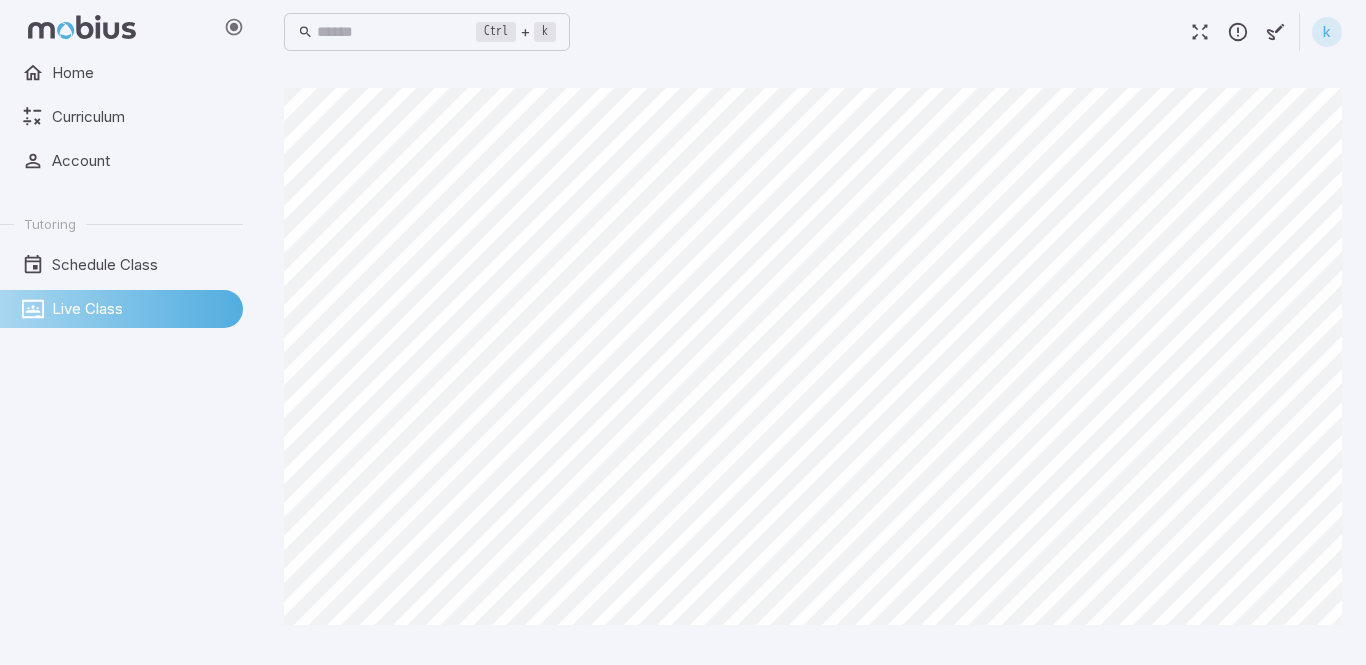 scroll, scrollTop: 0, scrollLeft: 0, axis: both 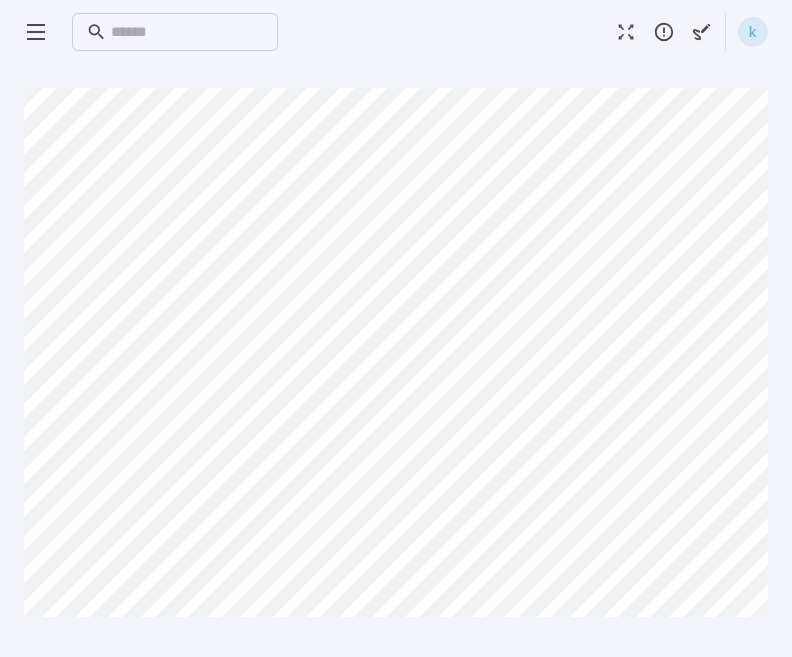 click at bounding box center [36, 32] 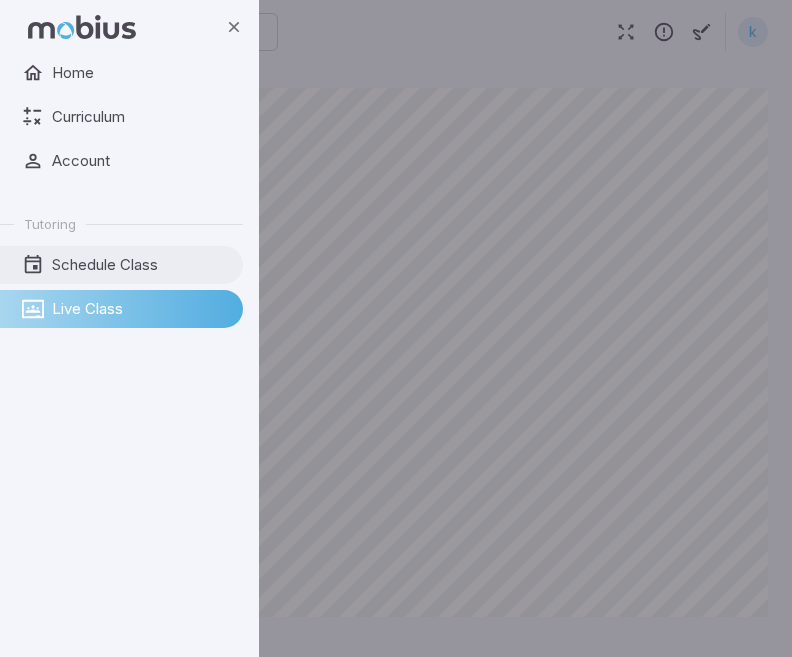 click on "Schedule Class" at bounding box center (121, 265) 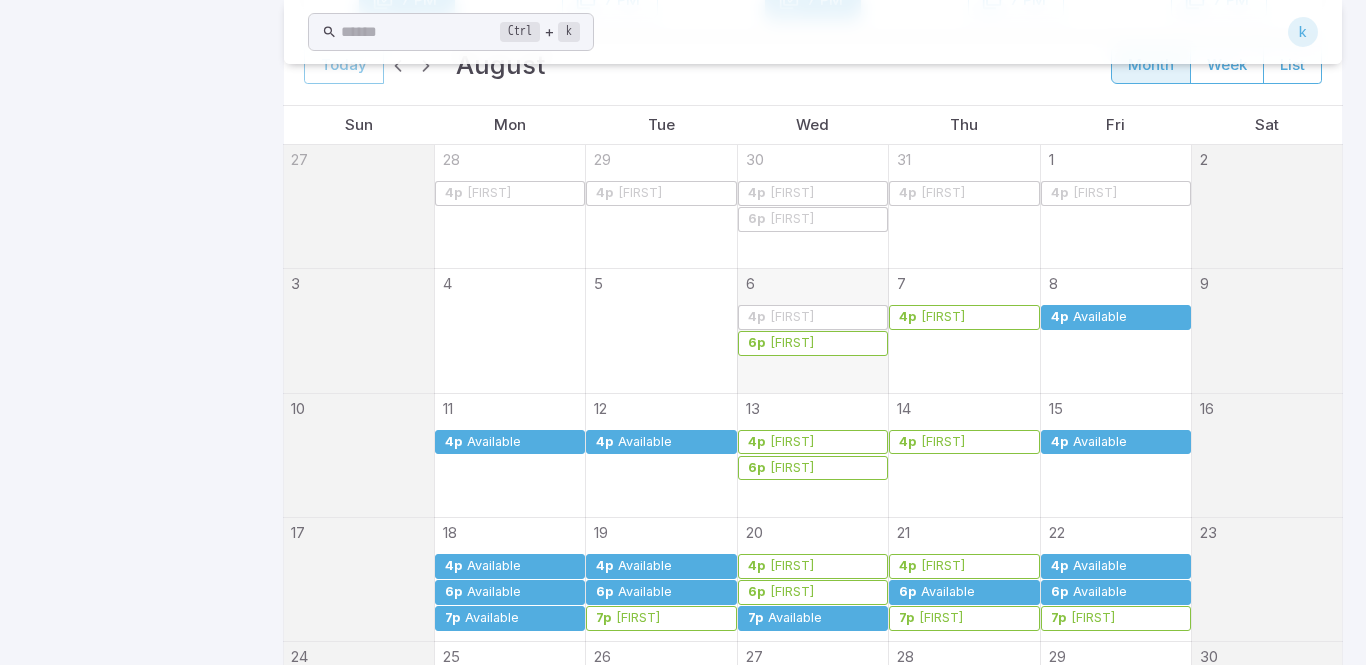 scroll, scrollTop: 505, scrollLeft: 0, axis: vertical 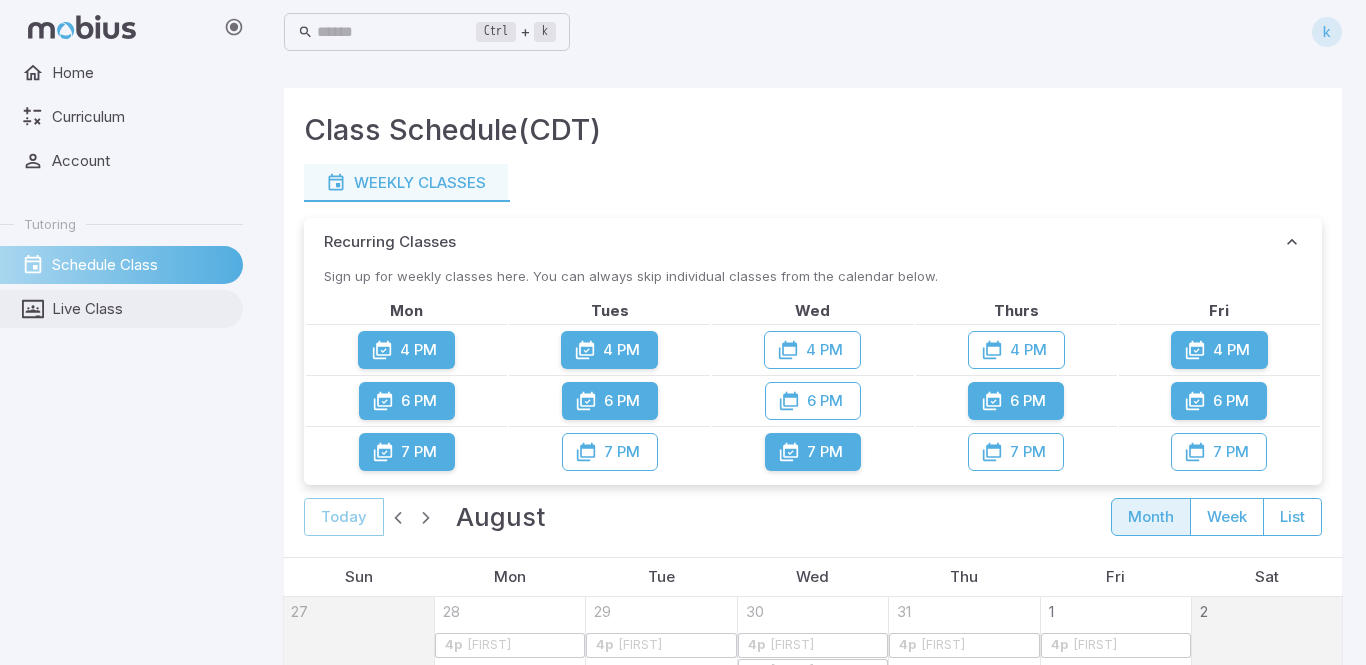 click on "Live Class" at bounding box center [121, 309] 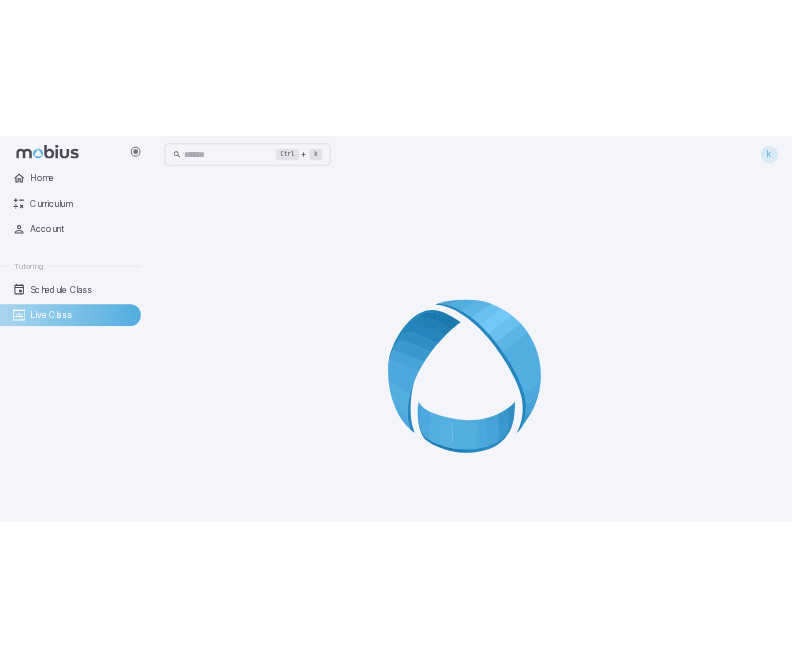 scroll, scrollTop: 0, scrollLeft: 0, axis: both 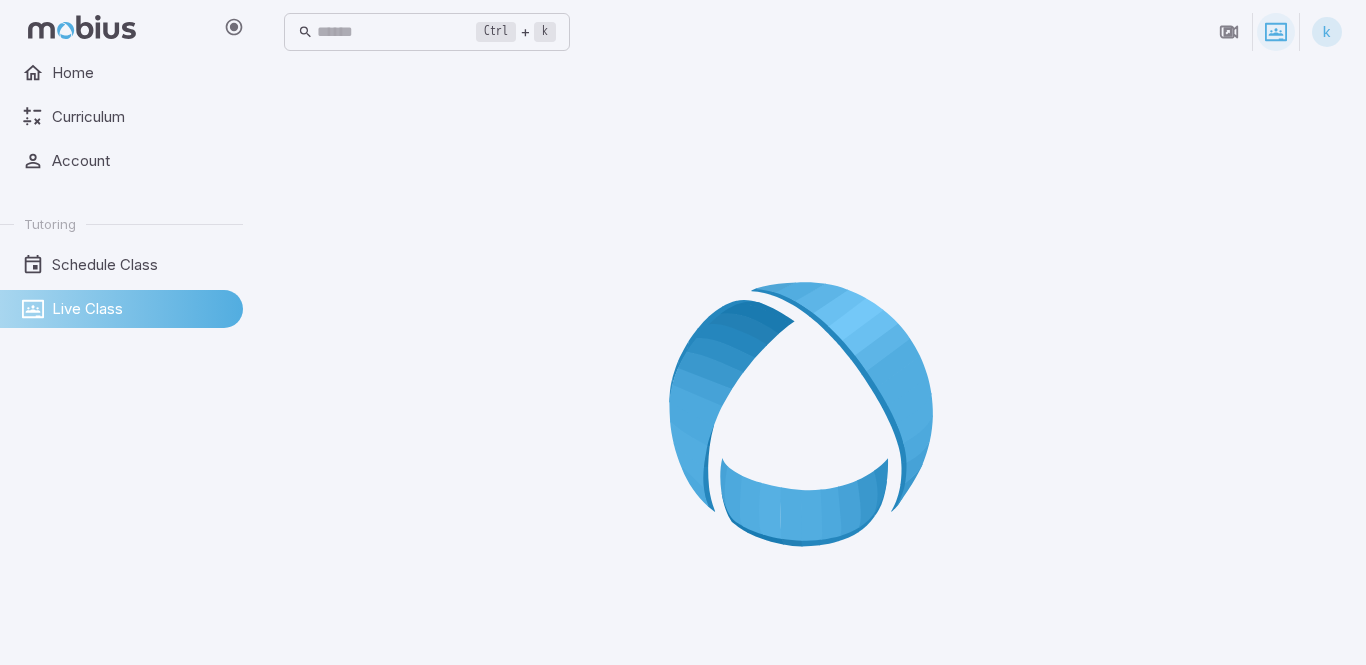 click at bounding box center [1276, 32] 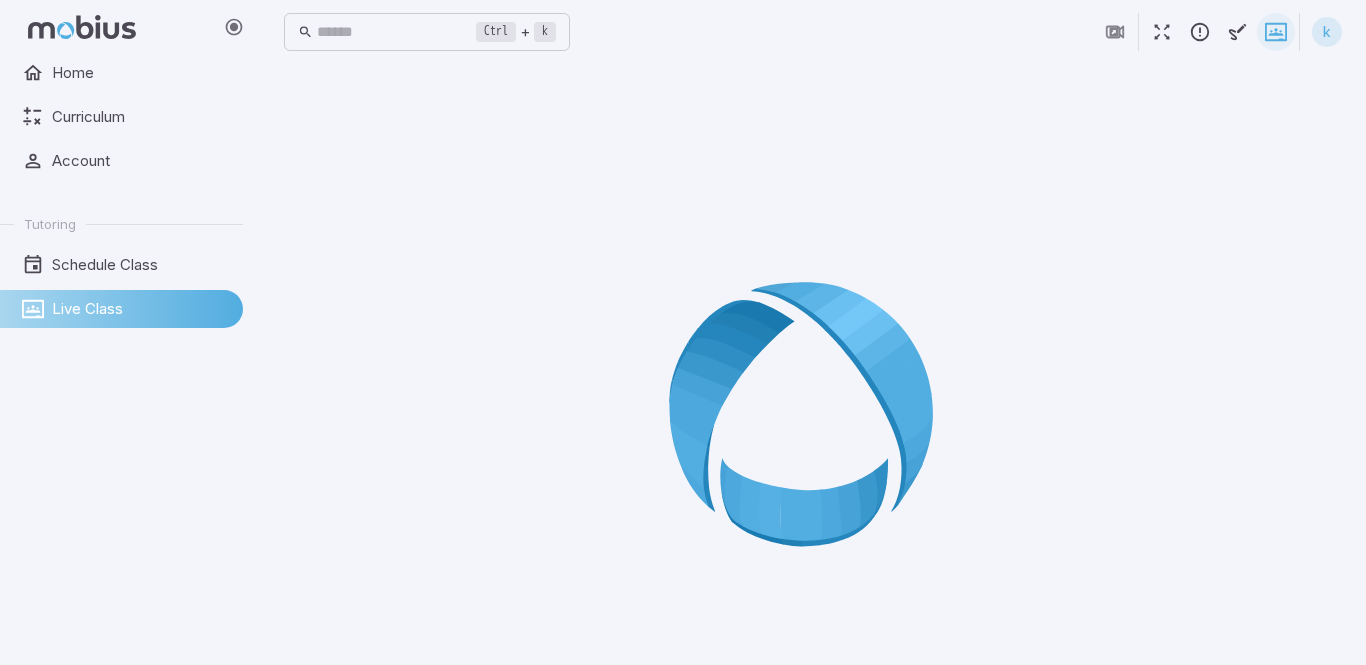click at bounding box center (1276, 32) 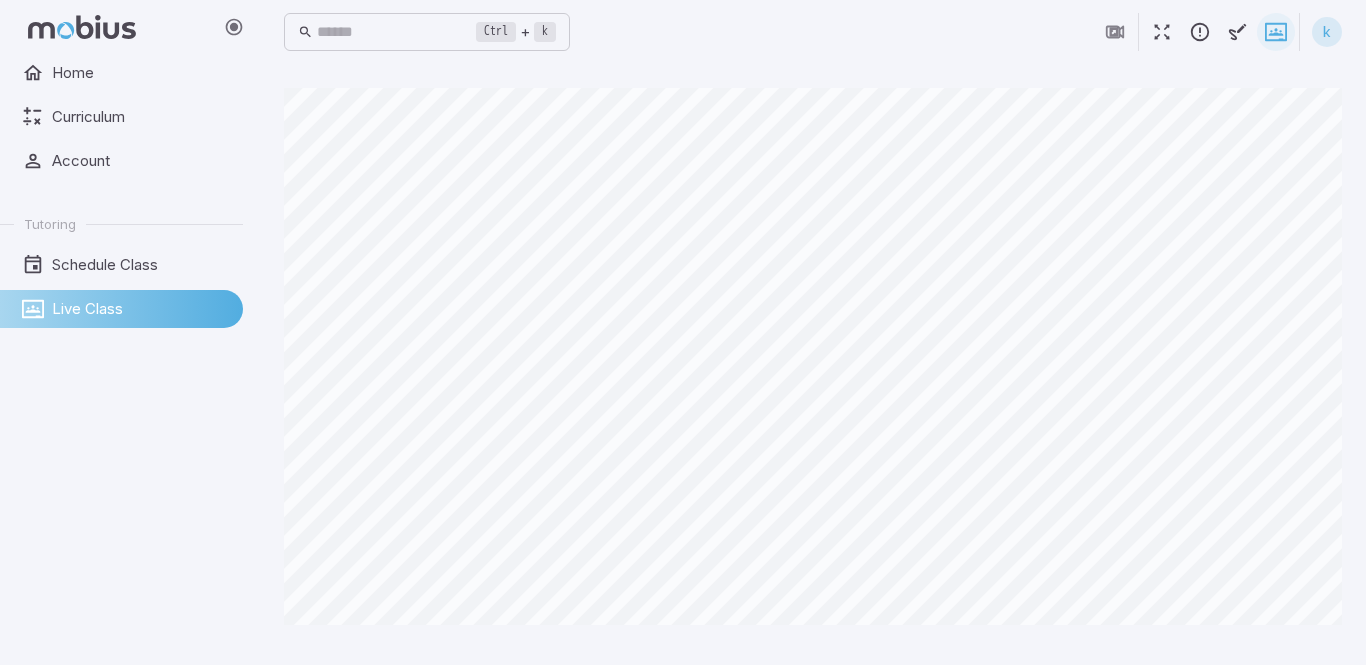 click at bounding box center (1276, 32) 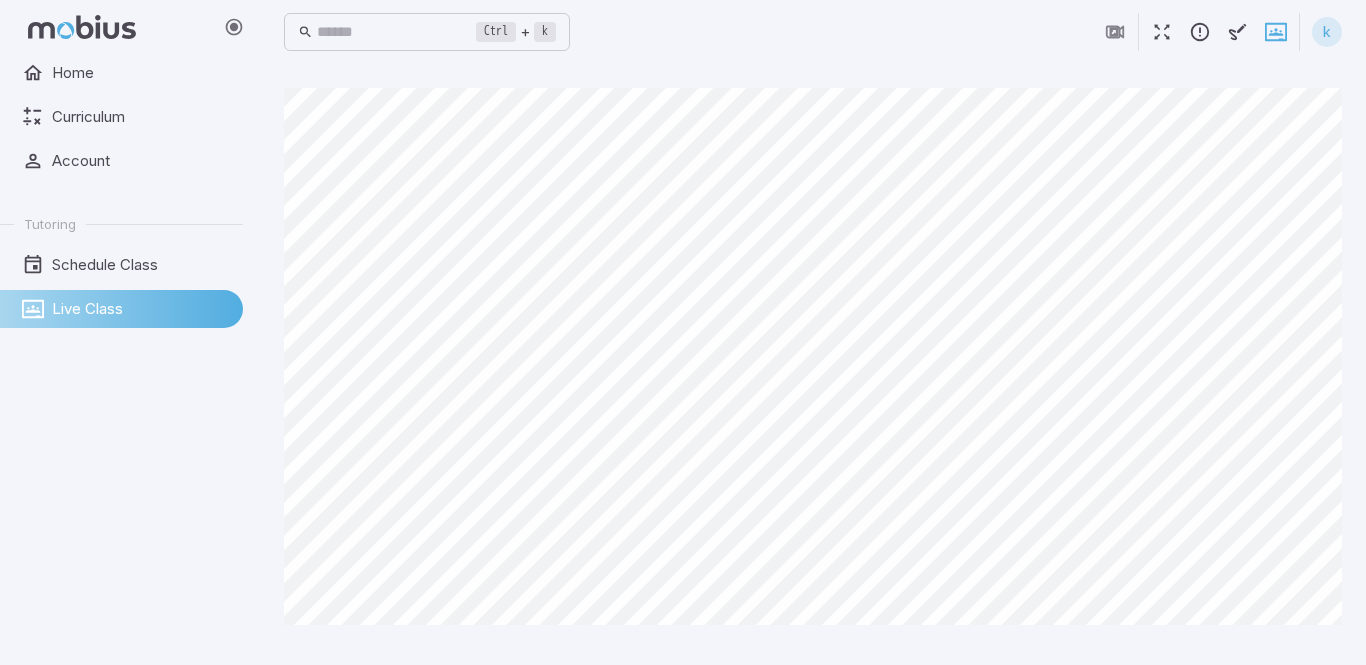 click on "Canvas actions 100 % Exit zen mode" at bounding box center (813, 364) 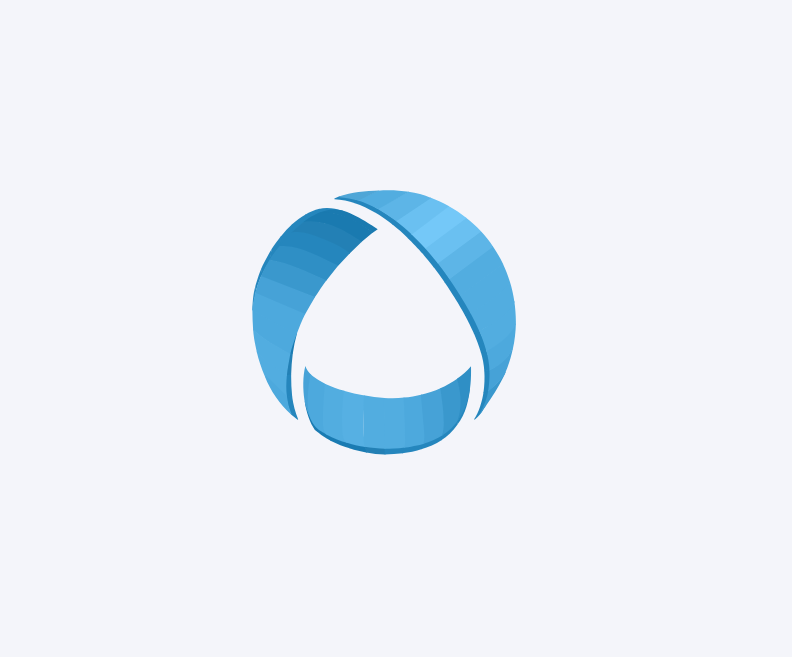 scroll, scrollTop: 0, scrollLeft: 0, axis: both 